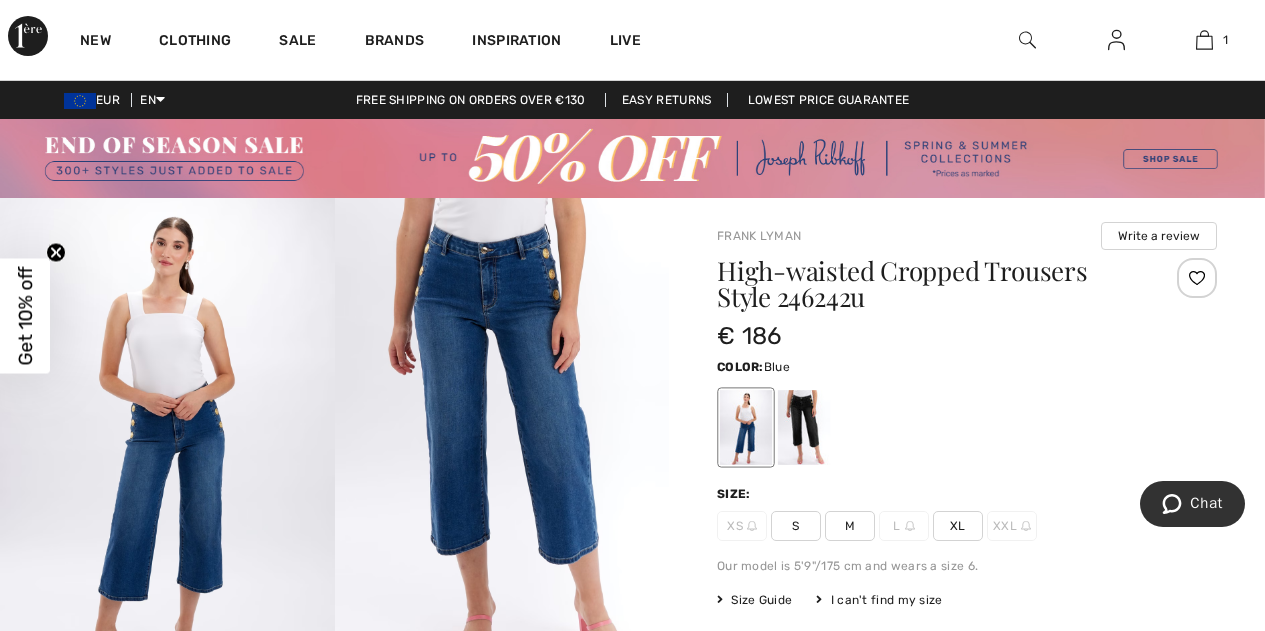 scroll, scrollTop: 226, scrollLeft: 0, axis: vertical 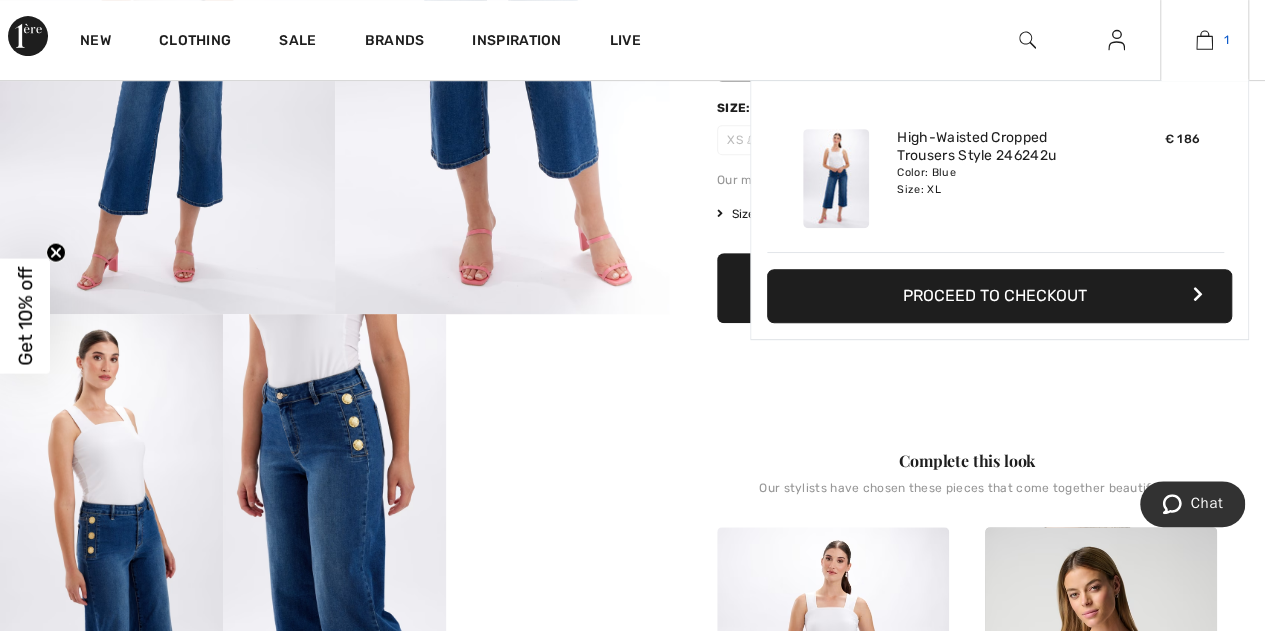 click at bounding box center [1204, 40] 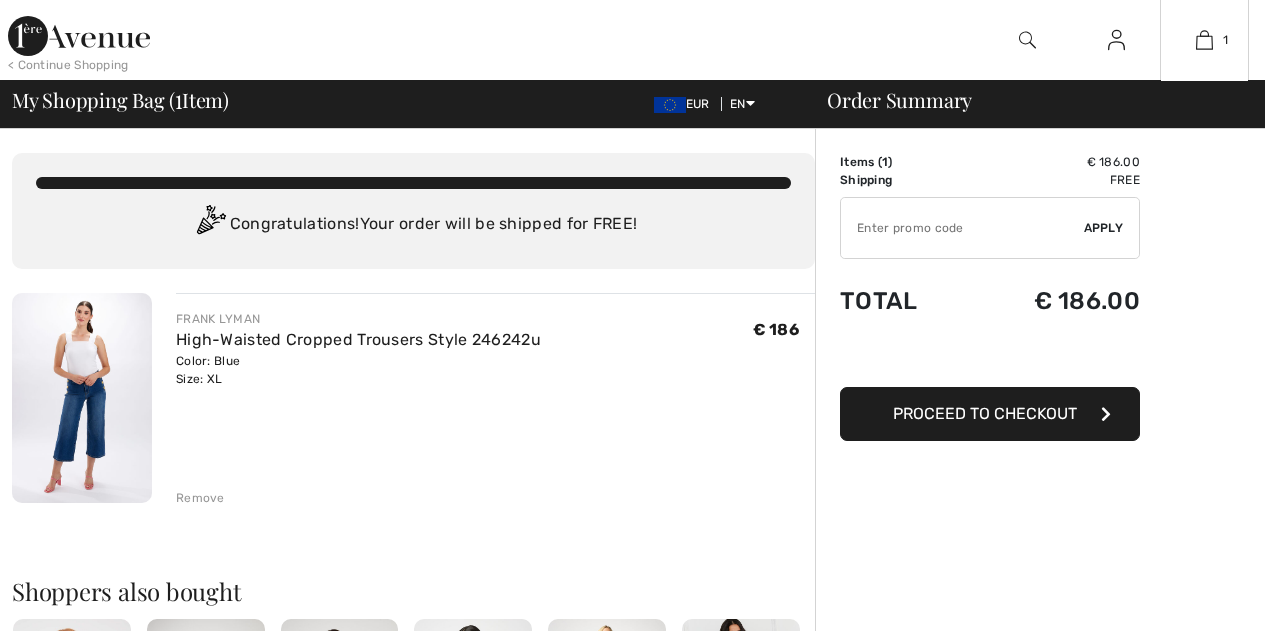 scroll, scrollTop: 0, scrollLeft: 0, axis: both 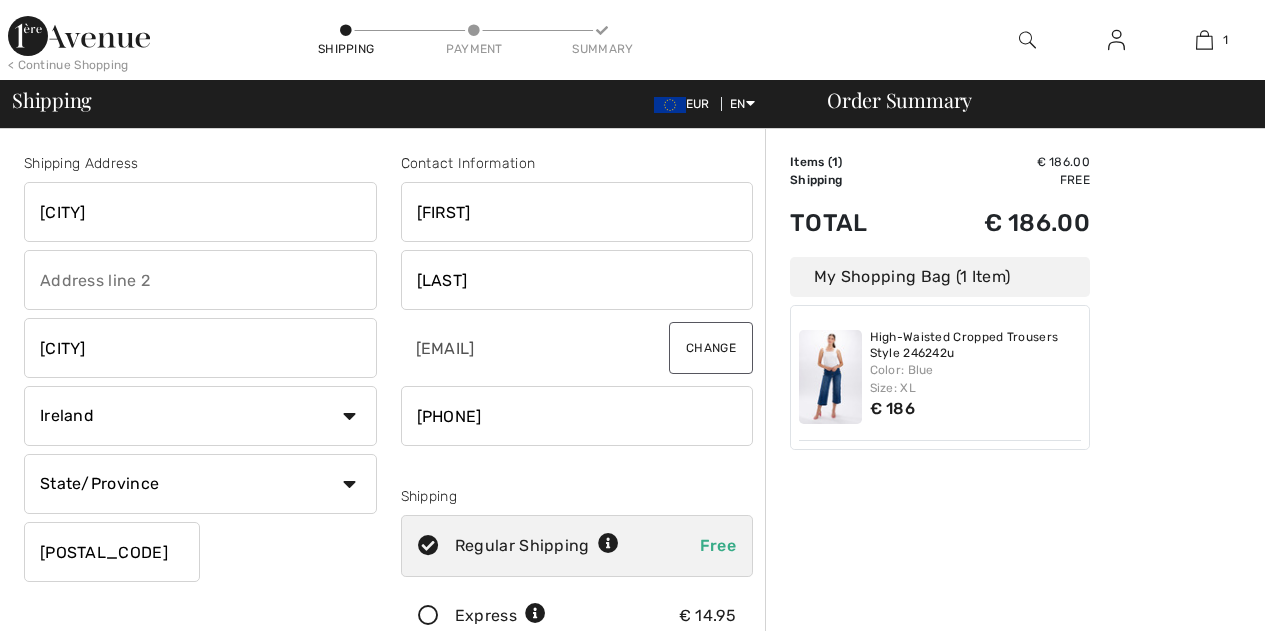 checkbox on "true" 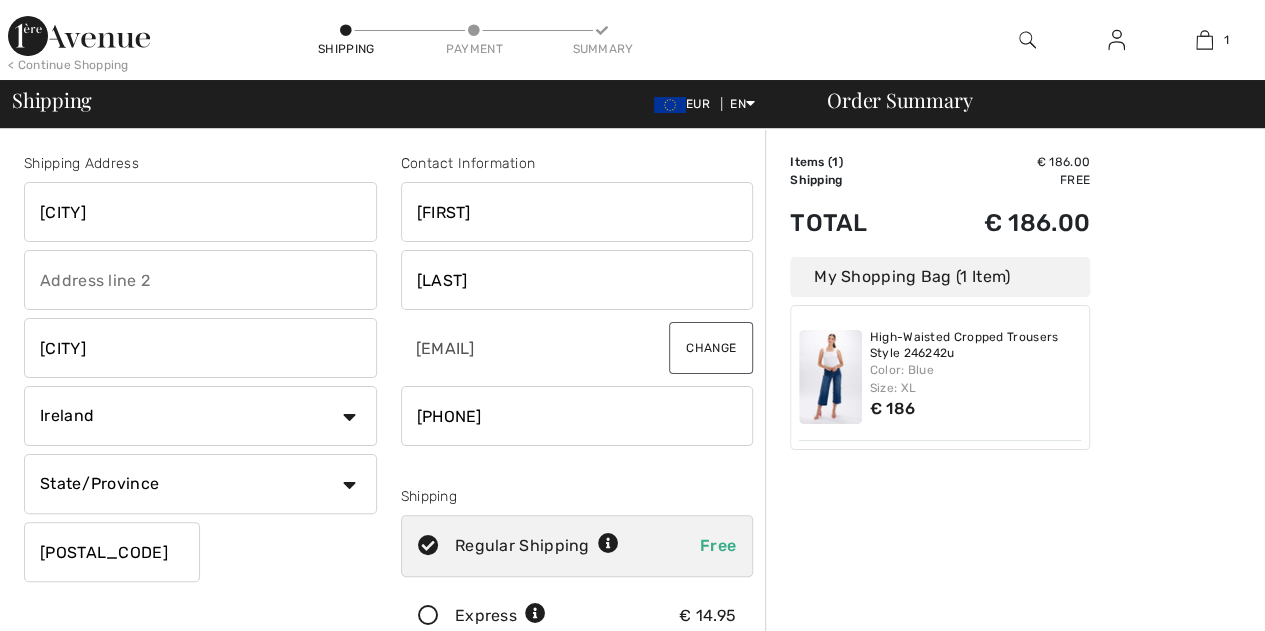 scroll, scrollTop: 0, scrollLeft: 0, axis: both 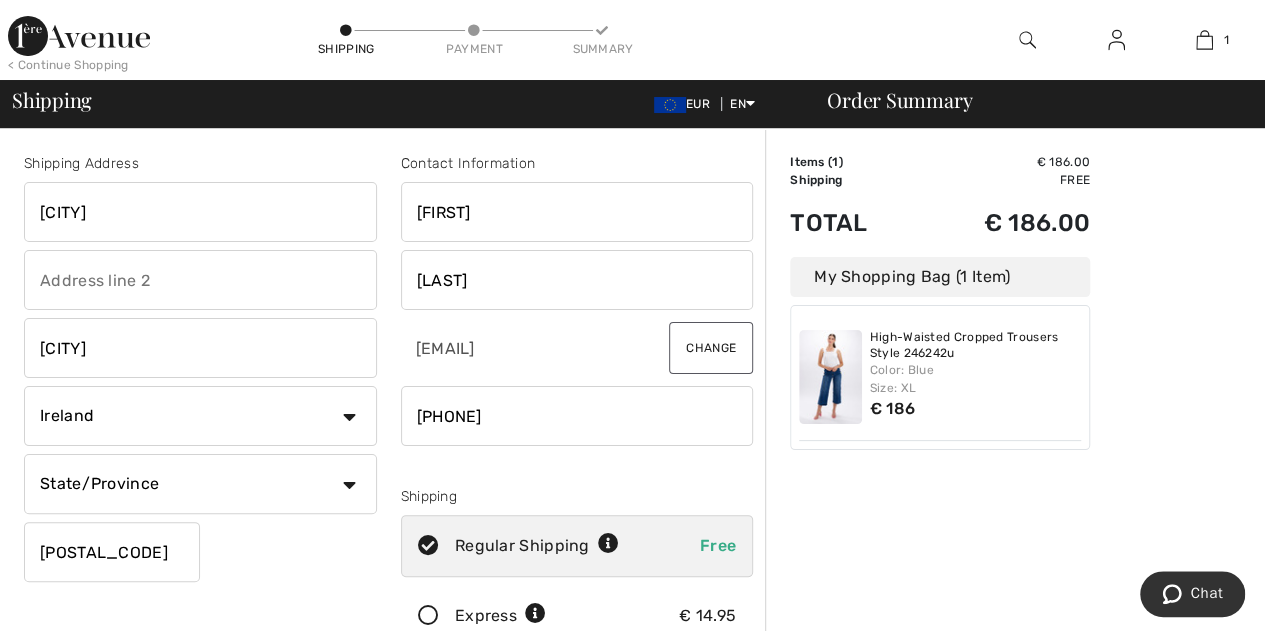 click on "State/Province
Carlow
Cavan
Clare
Cork
Donegal
Dublin
Galway
Kerry
Kildare
Kilkenny
Laois
Leitrim
Limerick
Longford
Louth
Mayo
Meath
Monaghan
Offaly
Roscommon
Sligo
Tipperary
Waterford
Westmeath
Wexford
Wicklow" at bounding box center (200, 484) 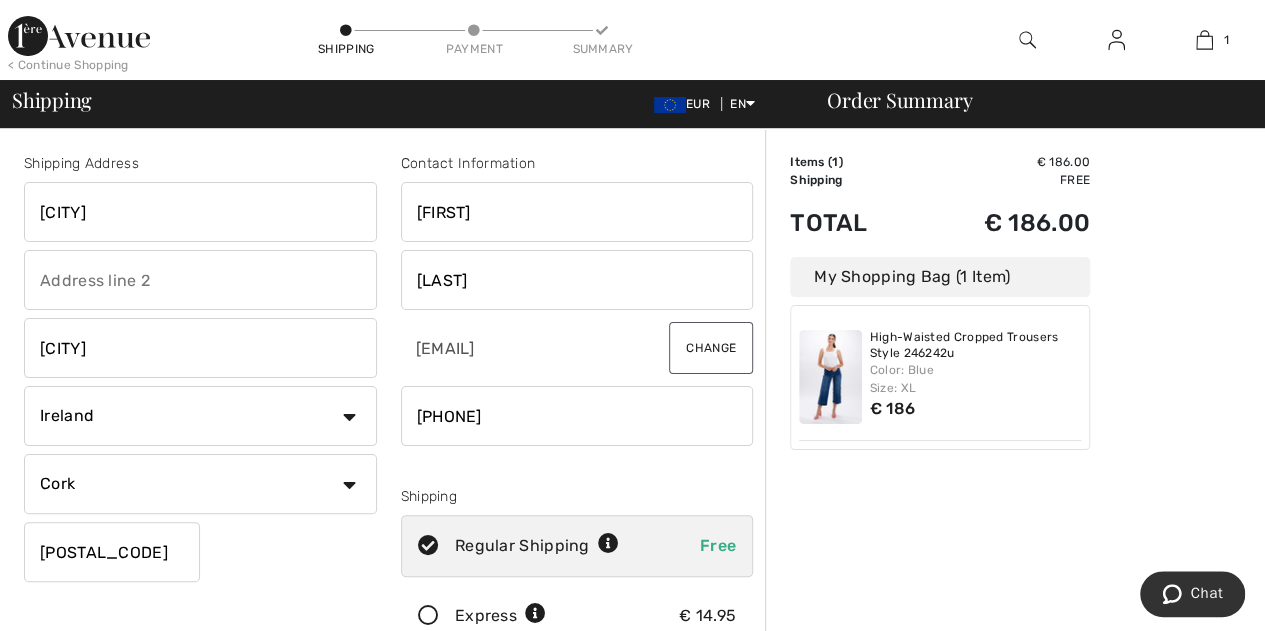 click on "State/Province
Carlow
Cavan
Clare
Cork
Donegal
Dublin
Galway
Kerry
Kildare
Kilkenny
Laois
Leitrim
Limerick
Longford
Louth
Mayo
Meath
Monaghan
Offaly
Roscommon
Sligo
Tipperary
Waterford
Westmeath
Wexford
Wicklow" at bounding box center [200, 484] 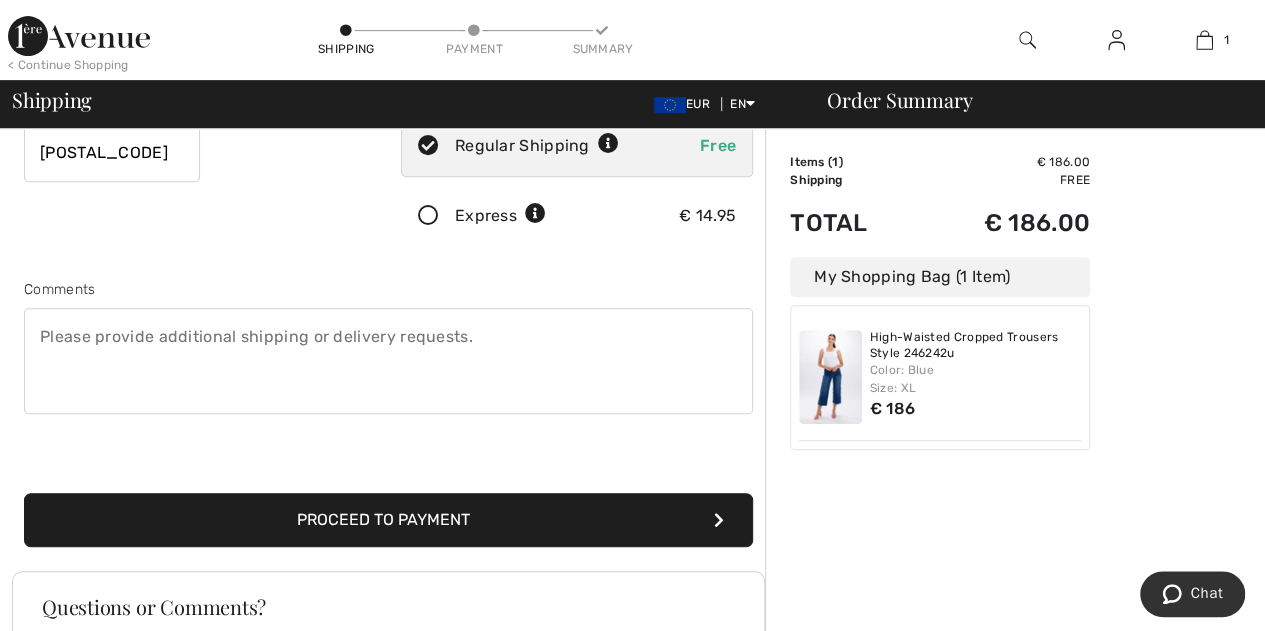 scroll, scrollTop: 493, scrollLeft: 0, axis: vertical 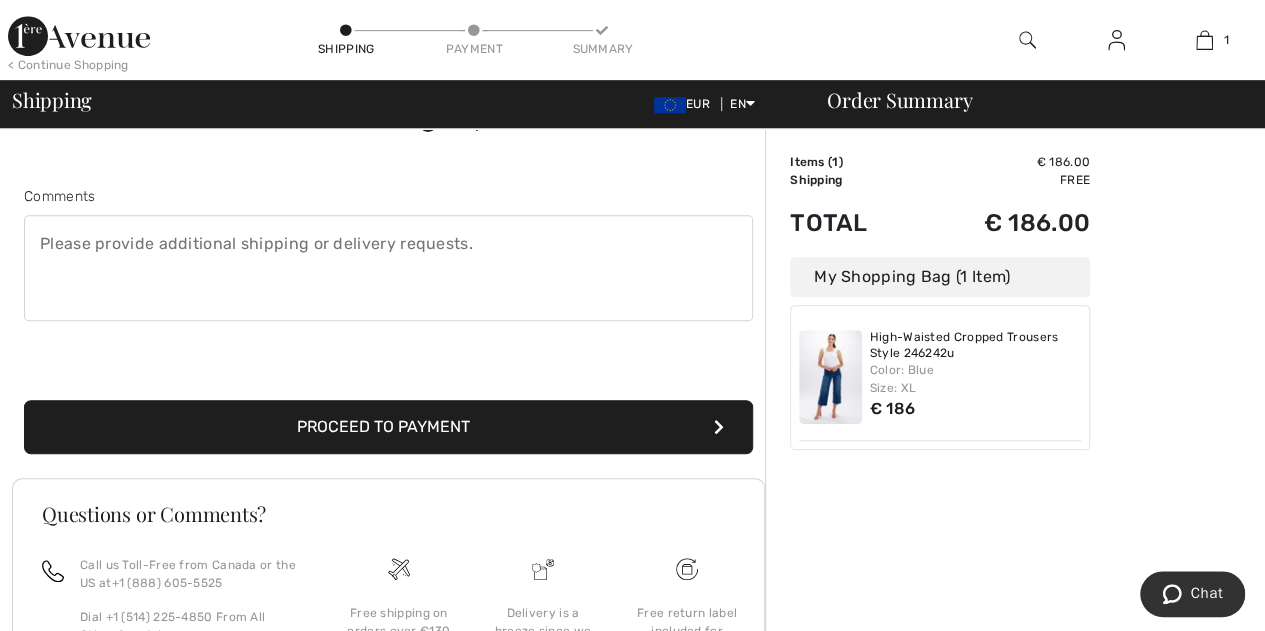 click on "Proceed to Payment" at bounding box center (388, 427) 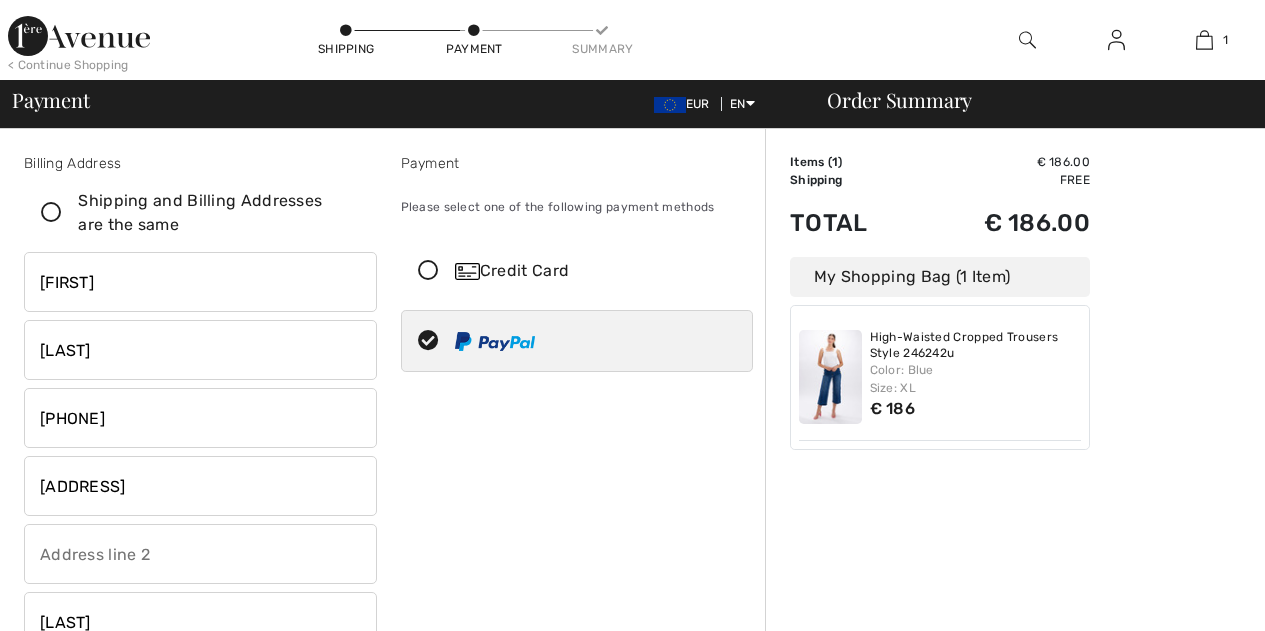 scroll, scrollTop: 0, scrollLeft: 0, axis: both 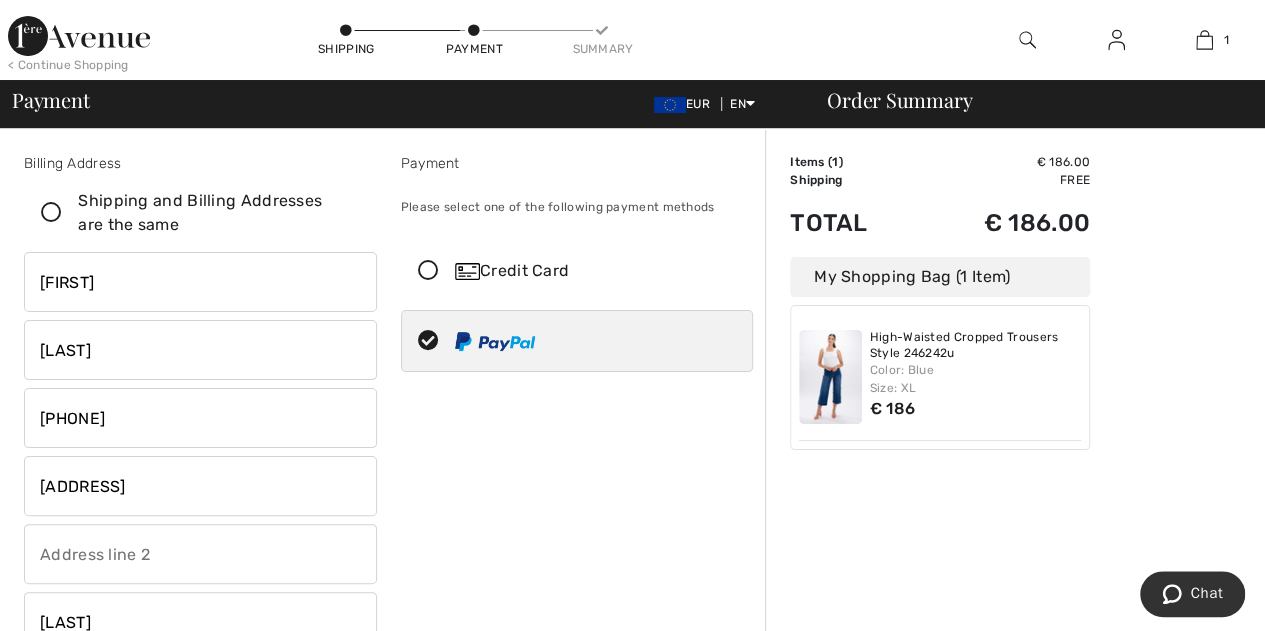 click at bounding box center (495, 341) 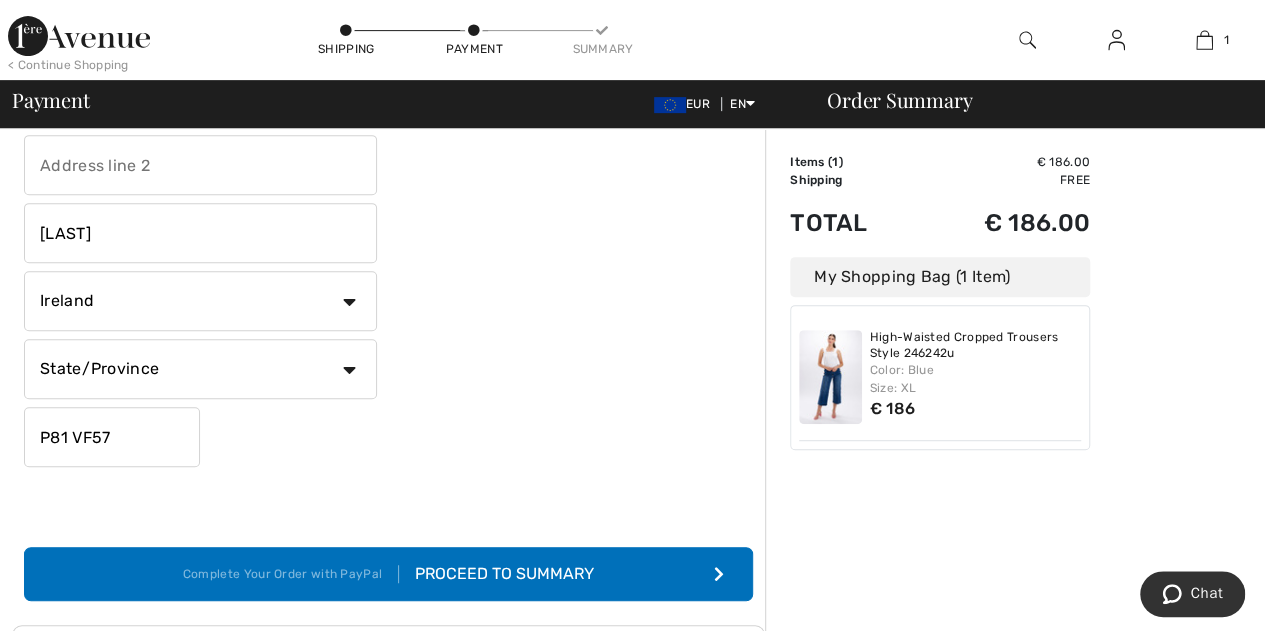 scroll, scrollTop: 426, scrollLeft: 0, axis: vertical 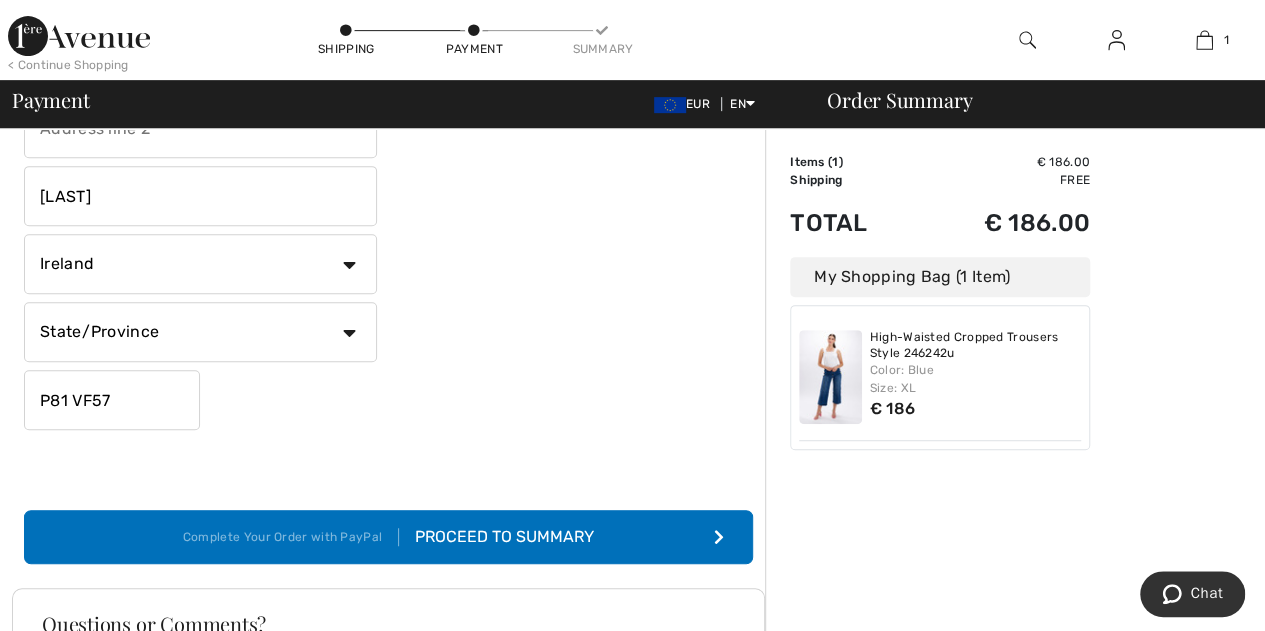 click on "Proceed to Summary" at bounding box center [496, 537] 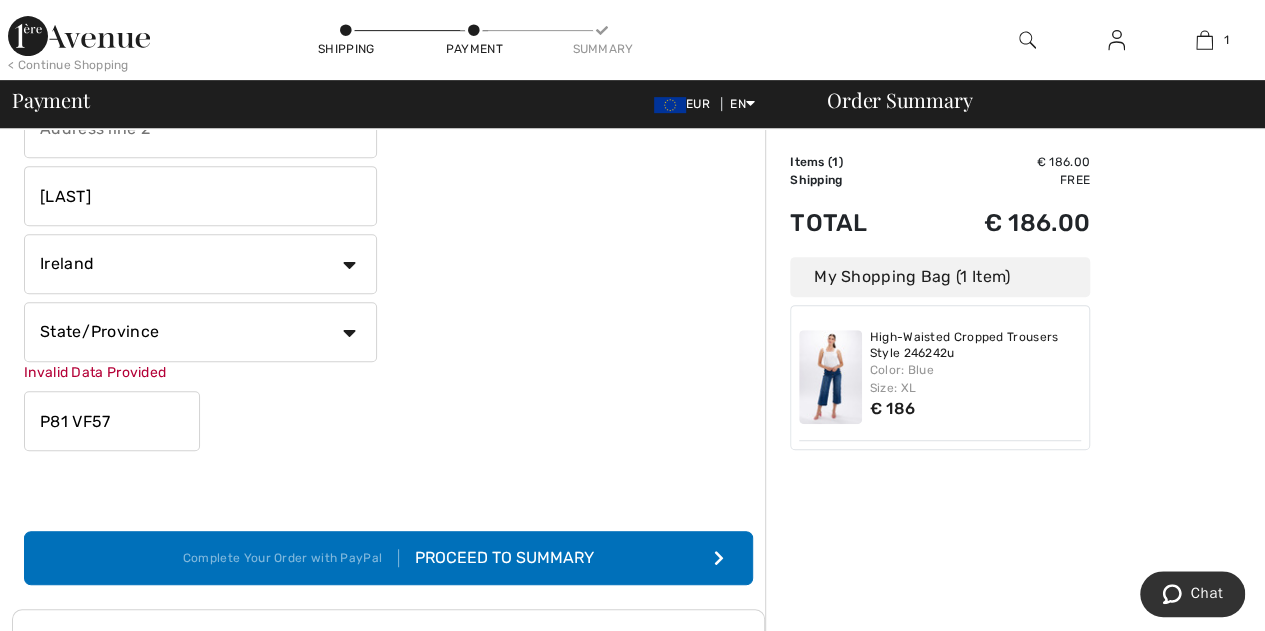 click on "State/Province
Carlow
Cavan
Clare
Cork
Donegal
Dublin
Galway
Kerry
Kildare
Kilkenny
Laois
Leitrim
Limerick
Longford
Louth
Mayo
Meath
Monaghan
Offaly
Roscommon
Sligo
Tipperary
Waterford
Westmeath
Wexford
Wicklow" at bounding box center (200, 332) 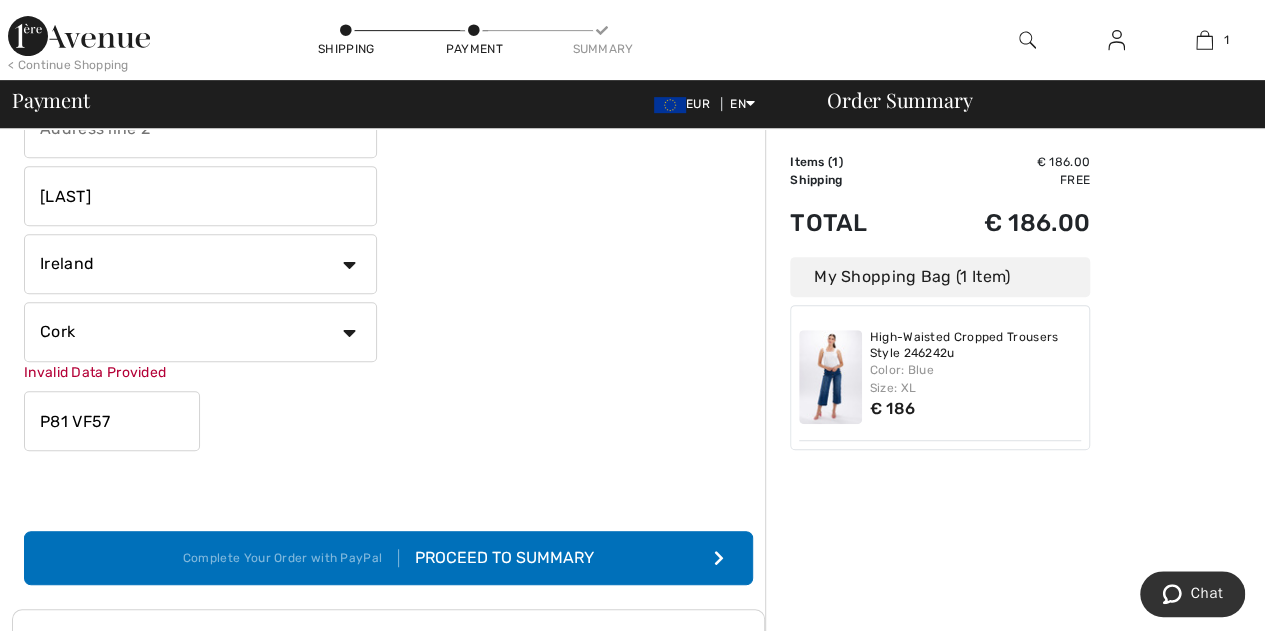 click on "State/Province
Carlow
Cavan
Clare
Cork
Donegal
Dublin
Galway
Kerry
Kildare
Kilkenny
Laois
Leitrim
Limerick
Longford
Louth
Mayo
Meath
Monaghan
Offaly
Roscommon
Sligo
Tipperary
Waterford
Westmeath
Wexford
Wicklow" at bounding box center [200, 332] 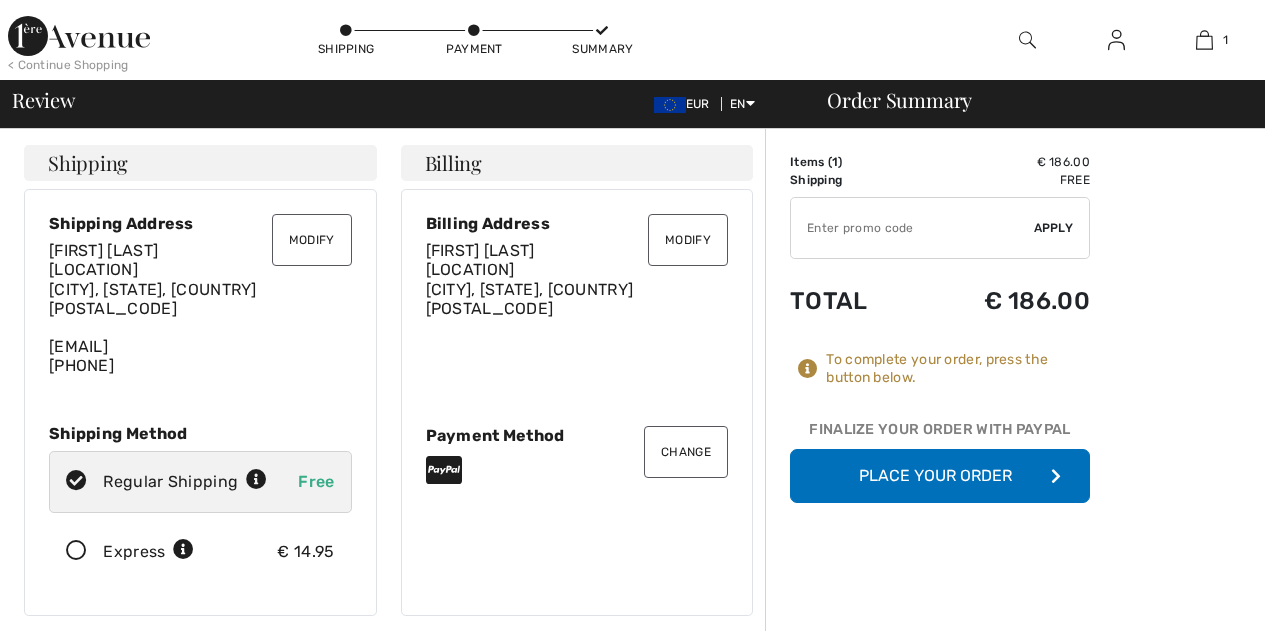 scroll, scrollTop: 0, scrollLeft: 0, axis: both 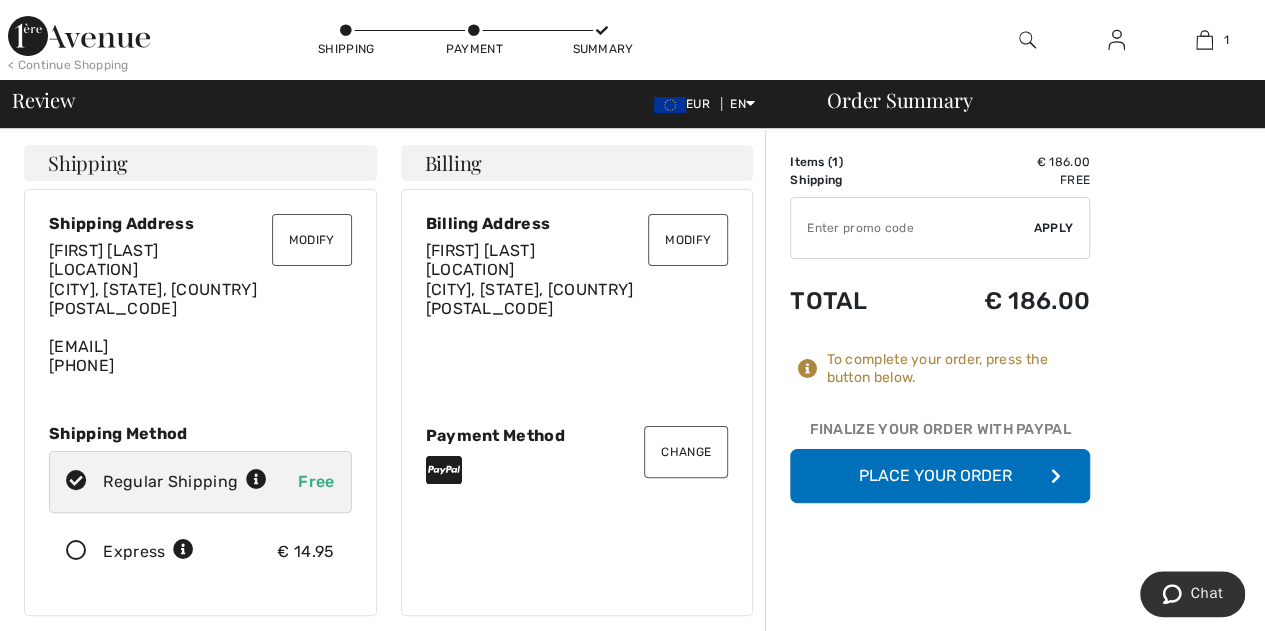 click on "Place Your Order" at bounding box center [940, 476] 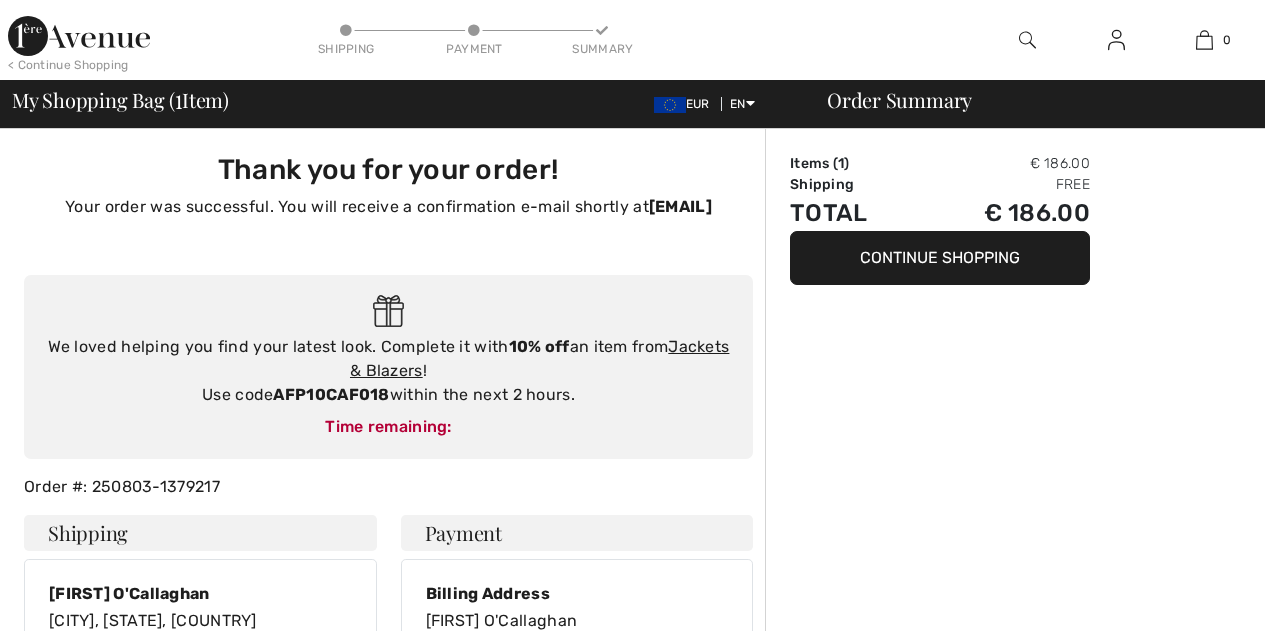 scroll, scrollTop: 0, scrollLeft: 0, axis: both 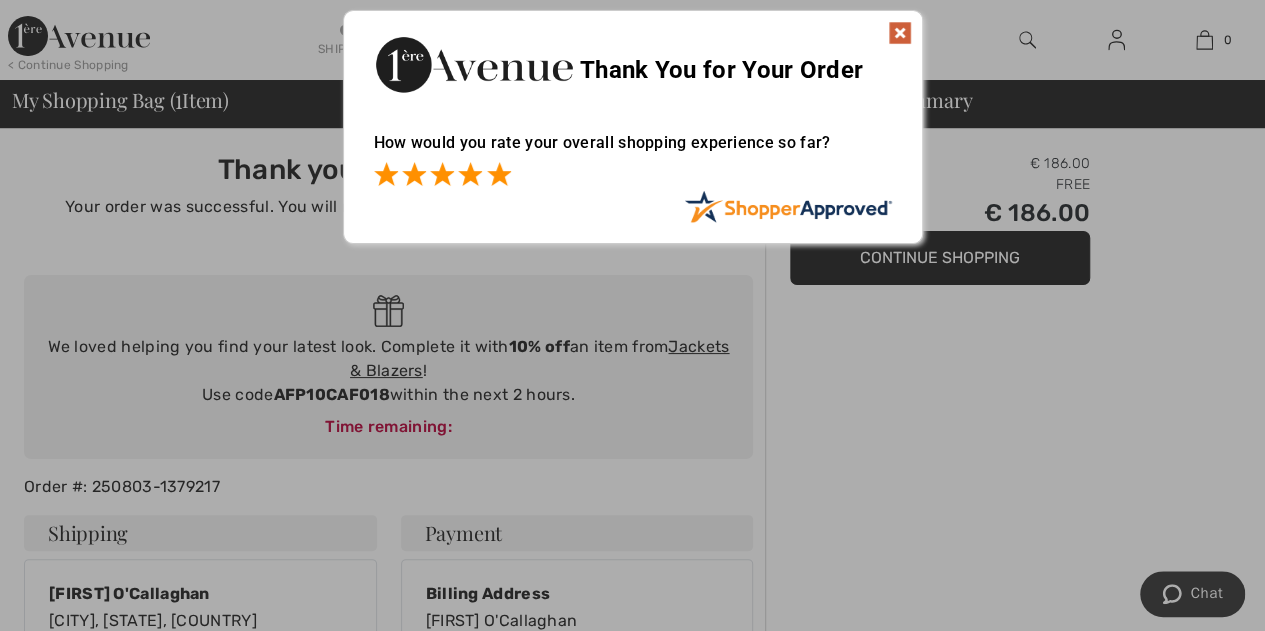 click at bounding box center (499, 174) 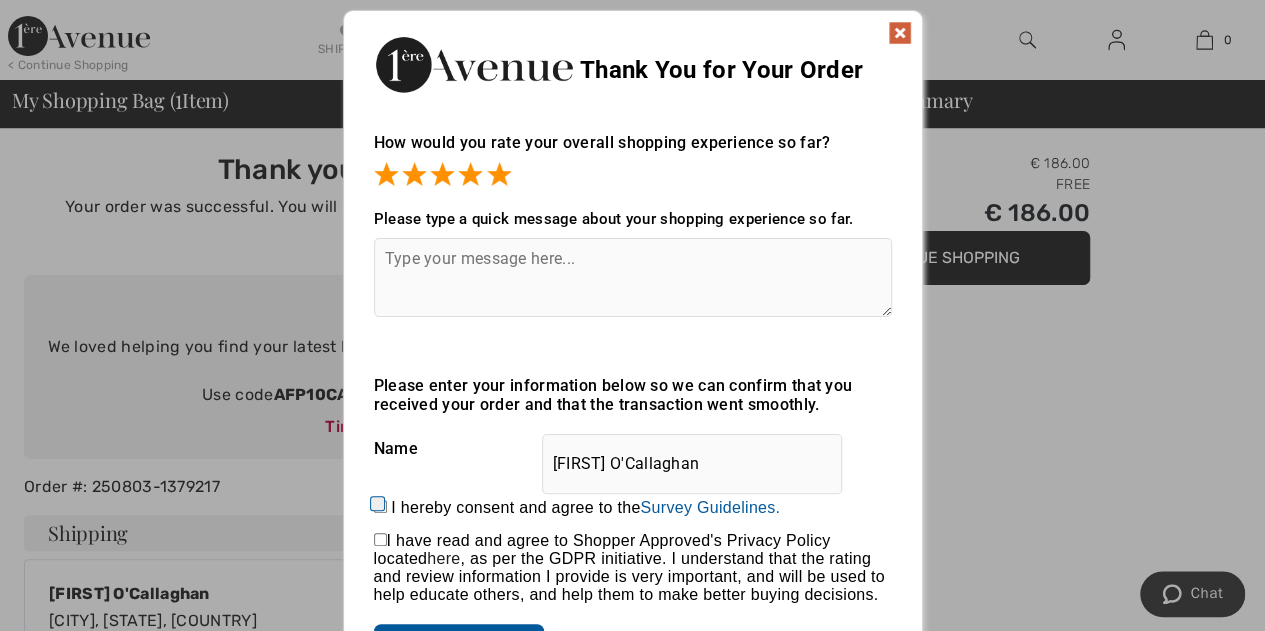 click at bounding box center [633, 277] 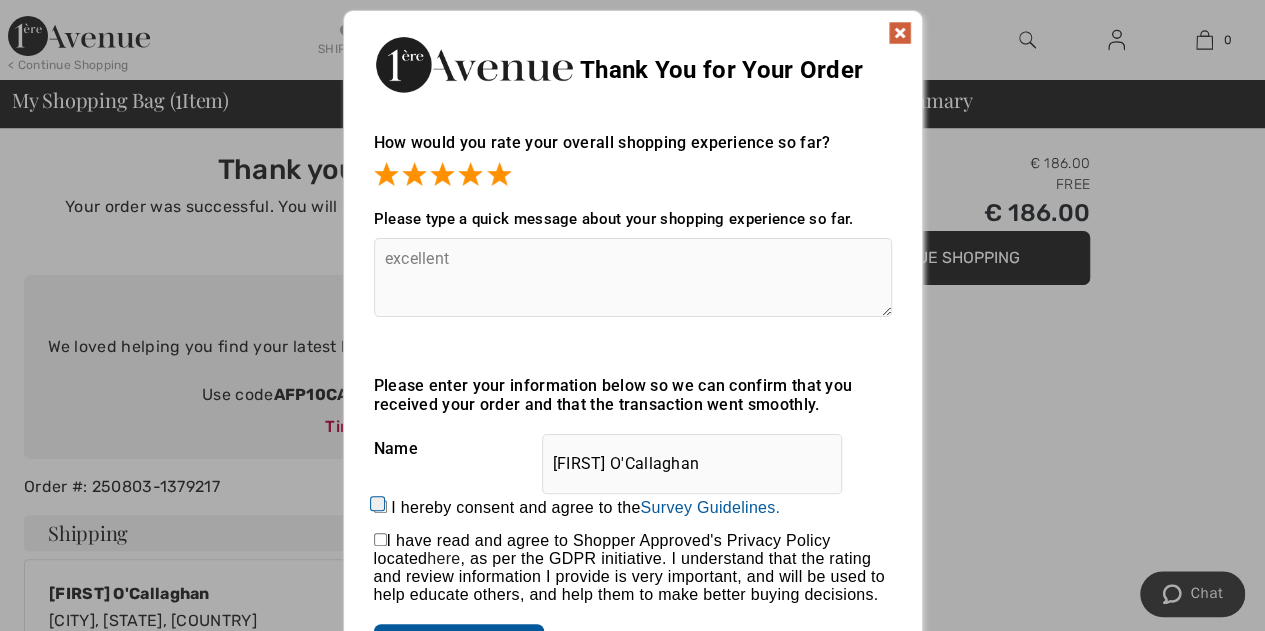 type on "excellent" 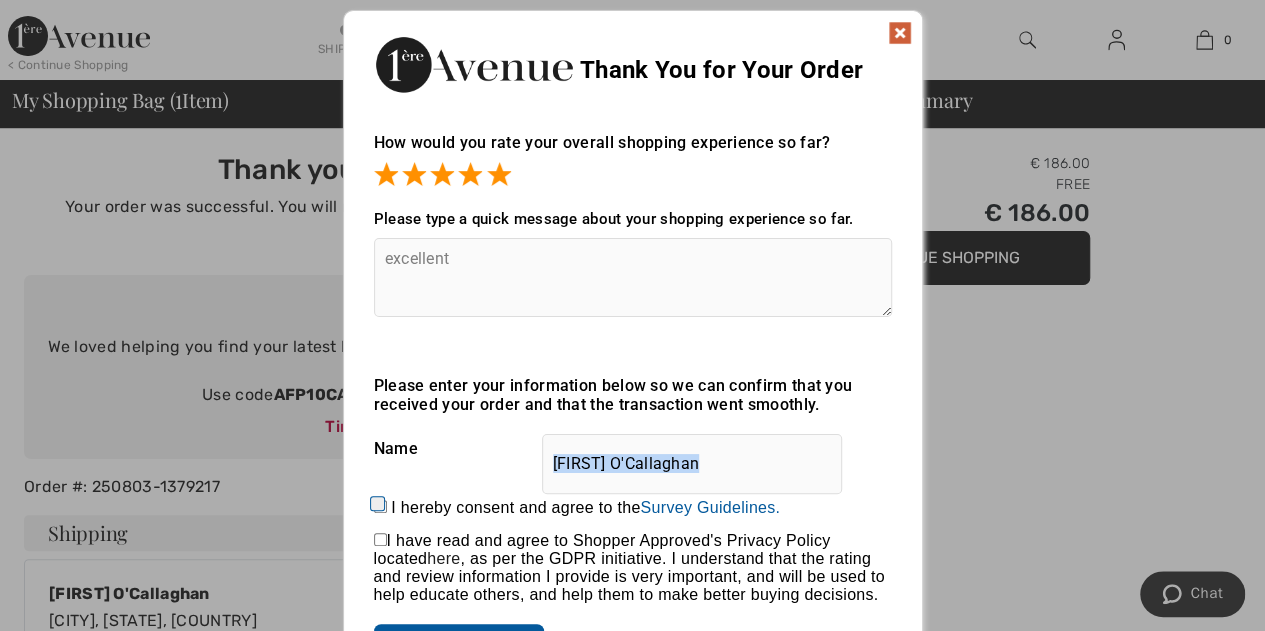 drag, startPoint x: 494, startPoint y: 471, endPoint x: 378, endPoint y: 507, distance: 121.45781 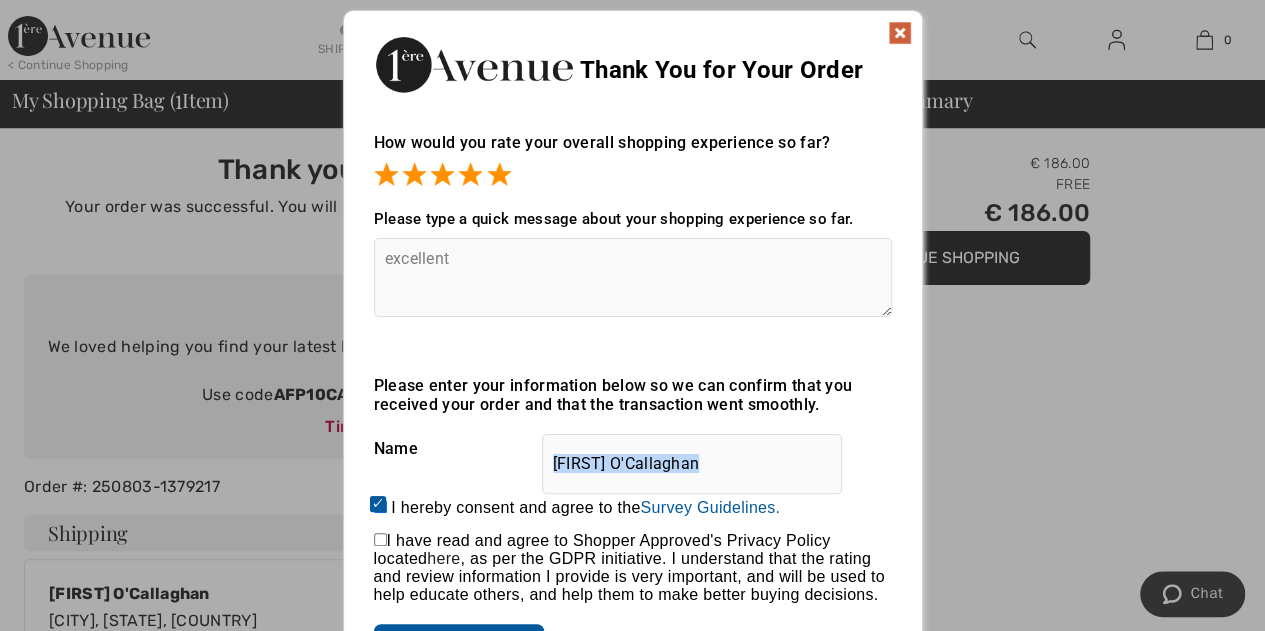 click at bounding box center (380, 539) 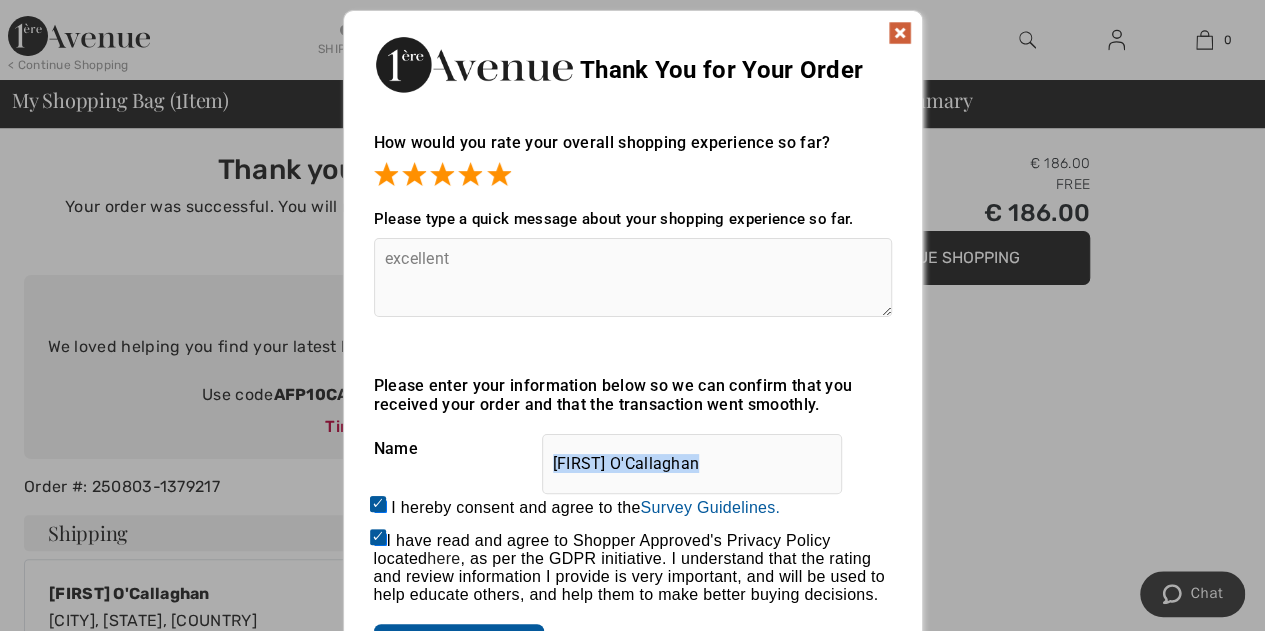 click on "[FIRST] O'Callaghan" at bounding box center [692, 464] 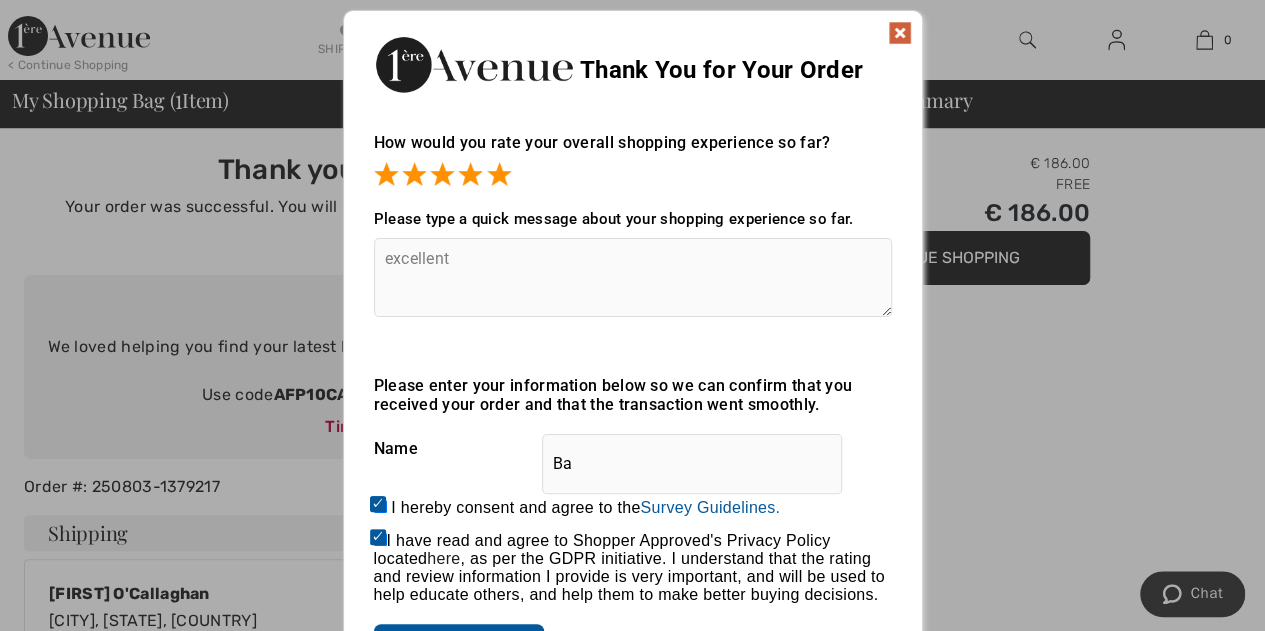 type on "B" 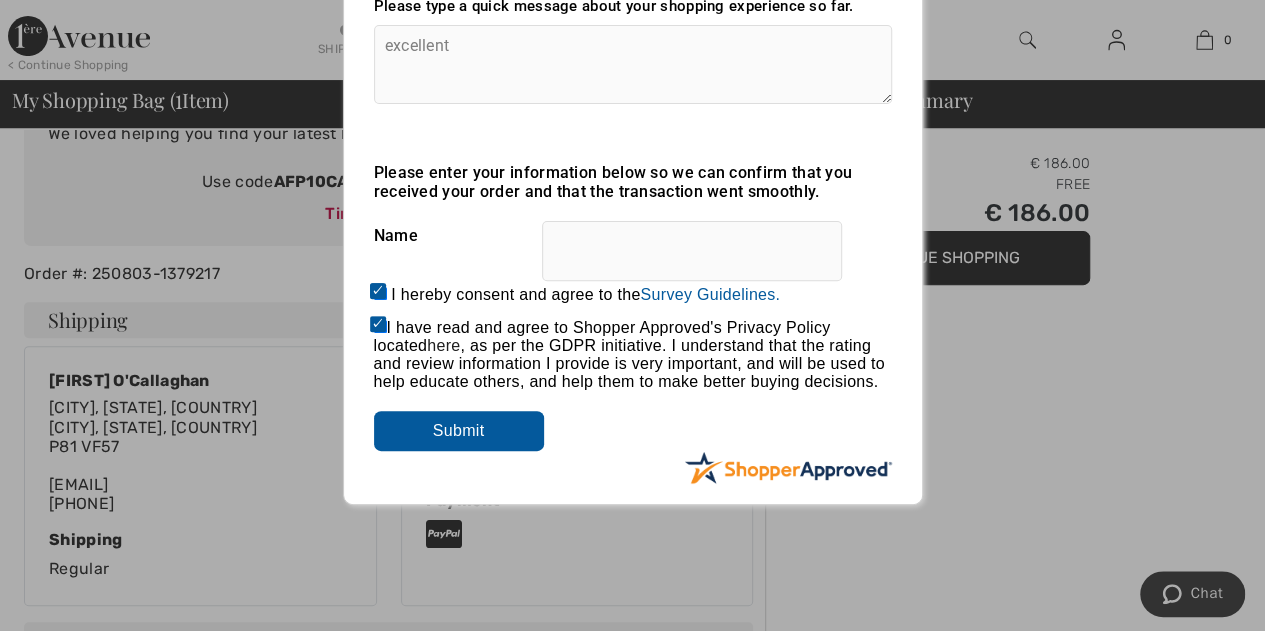 scroll, scrollTop: 240, scrollLeft: 0, axis: vertical 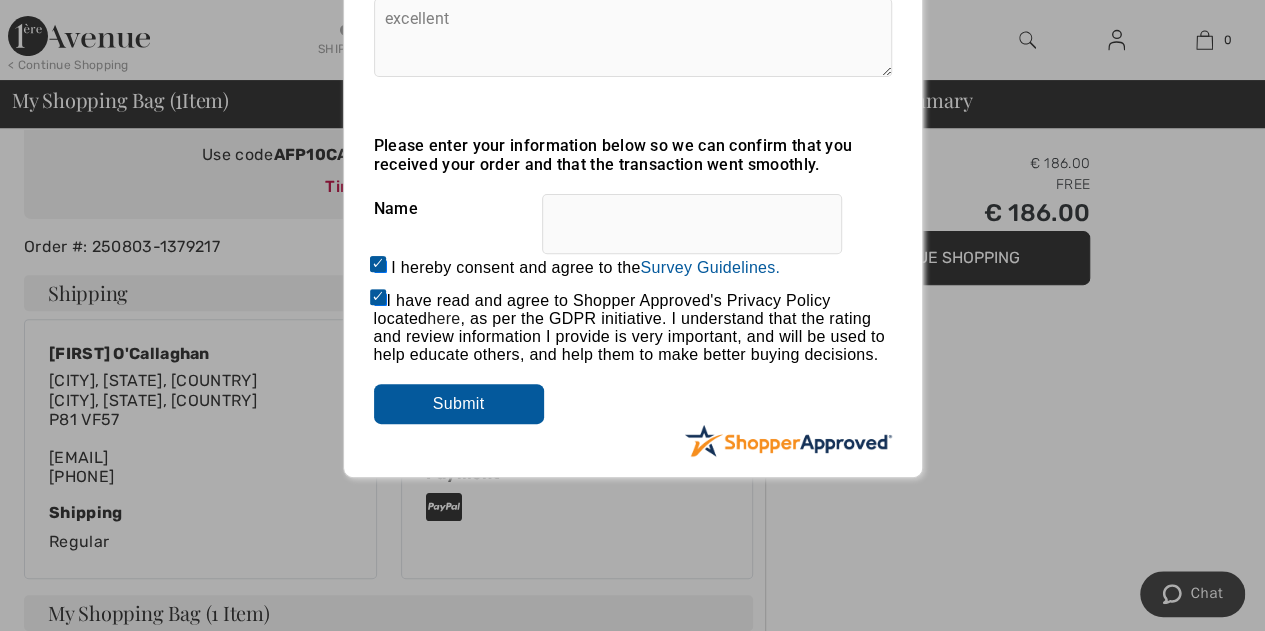 type 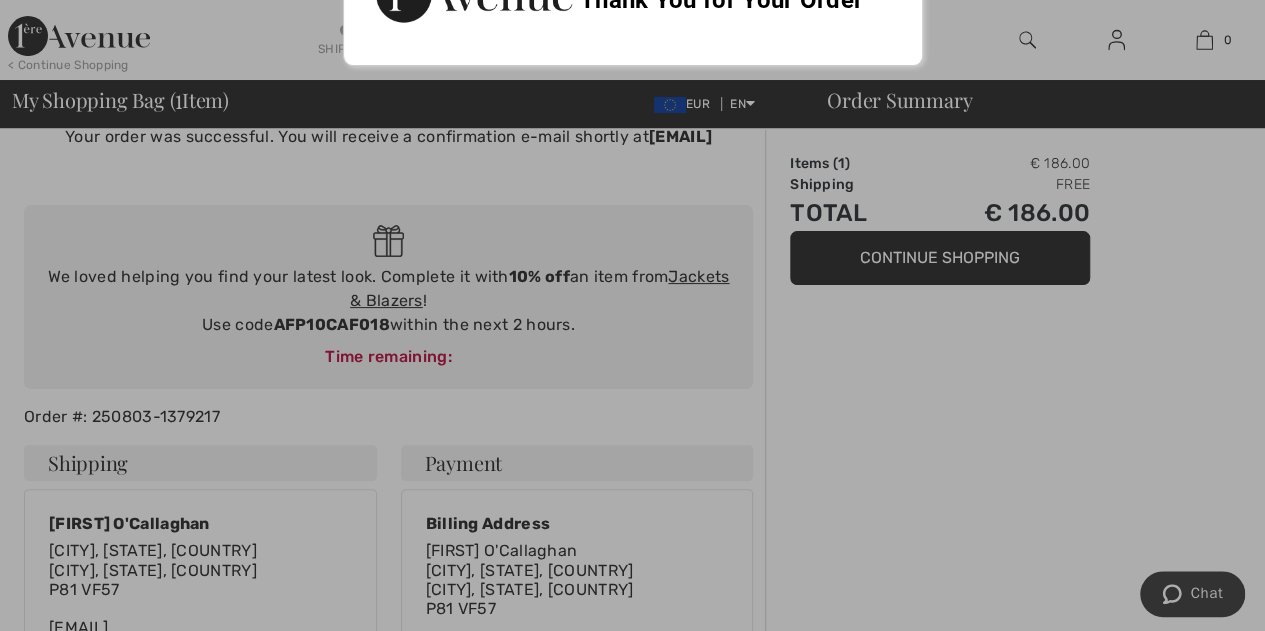 scroll, scrollTop: 0, scrollLeft: 0, axis: both 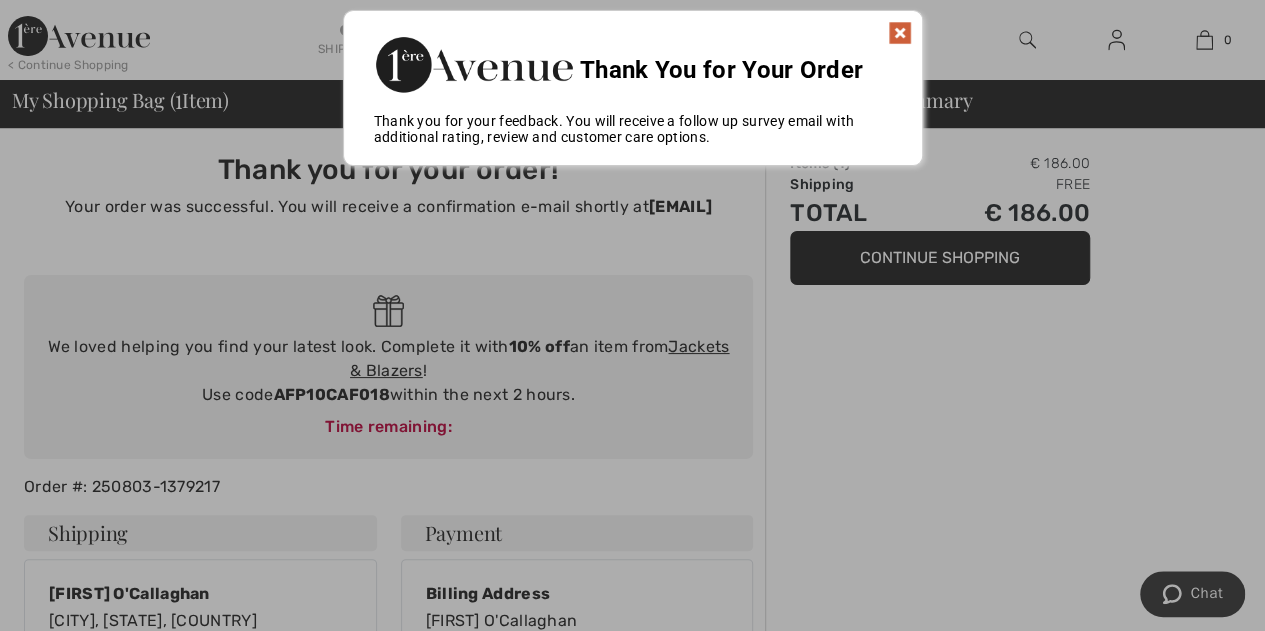 click at bounding box center [900, 33] 